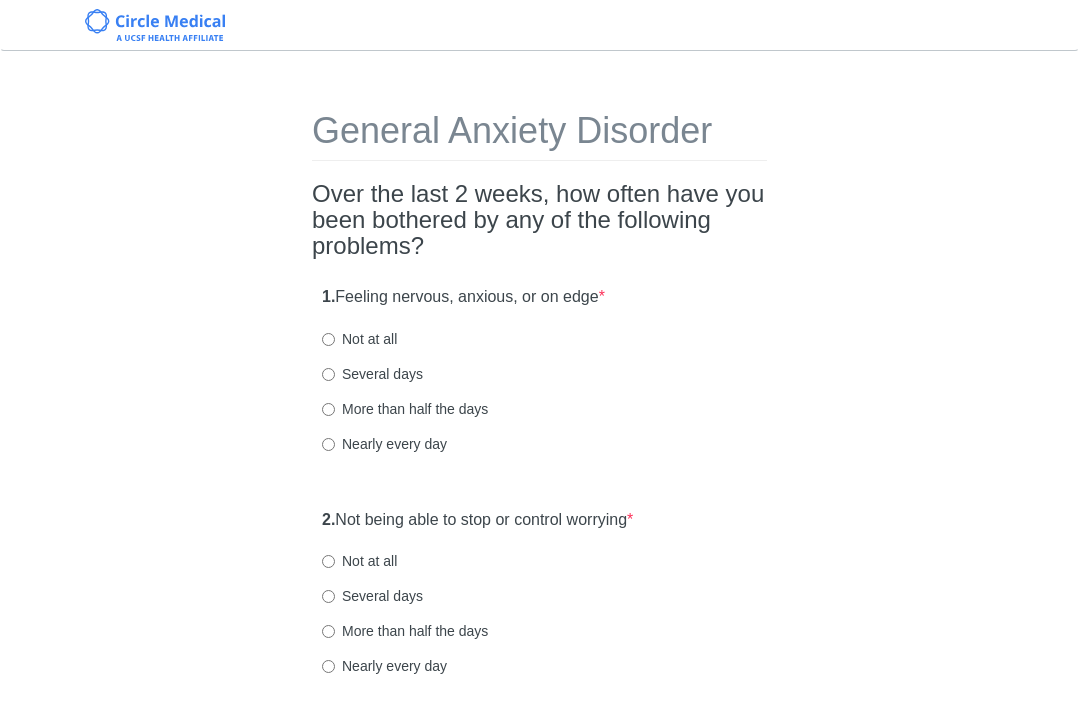 scroll, scrollTop: 0, scrollLeft: 0, axis: both 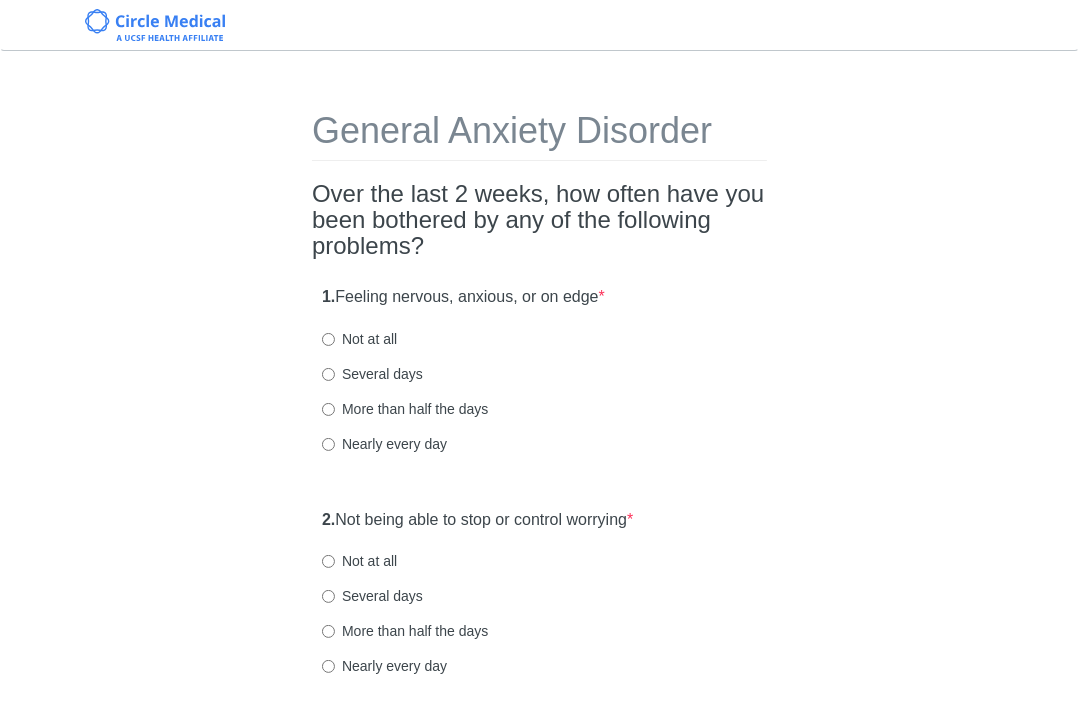 drag, startPoint x: 326, startPoint y: 340, endPoint x: 287, endPoint y: 331, distance: 40.024994 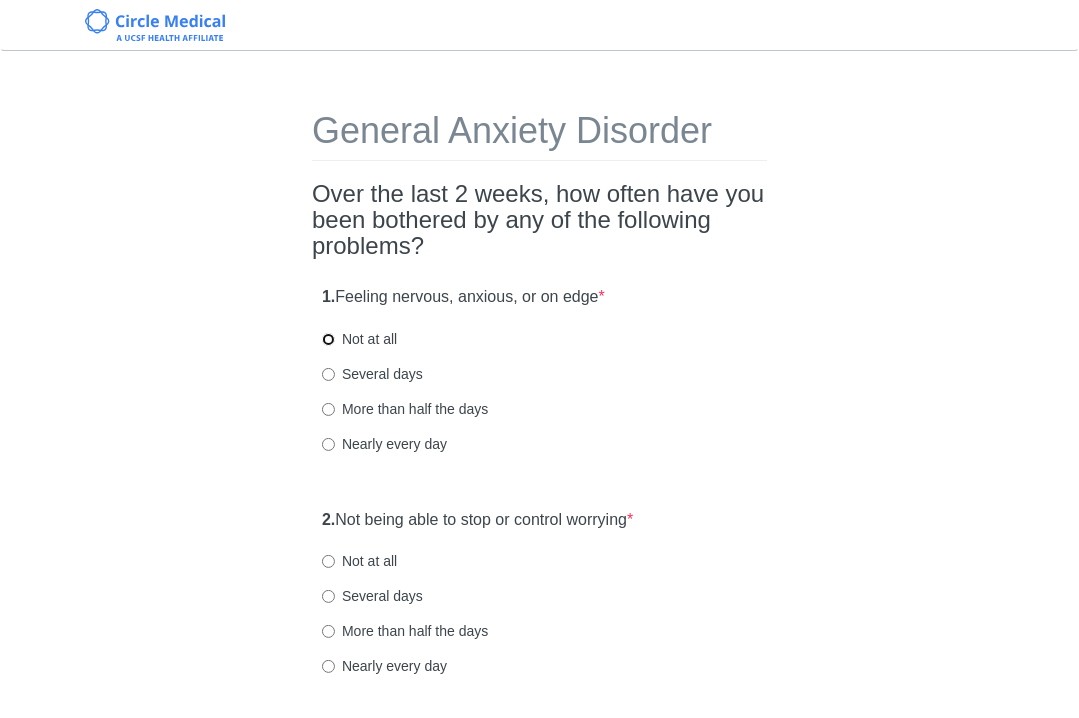 click on "Not at all" at bounding box center [328, 339] 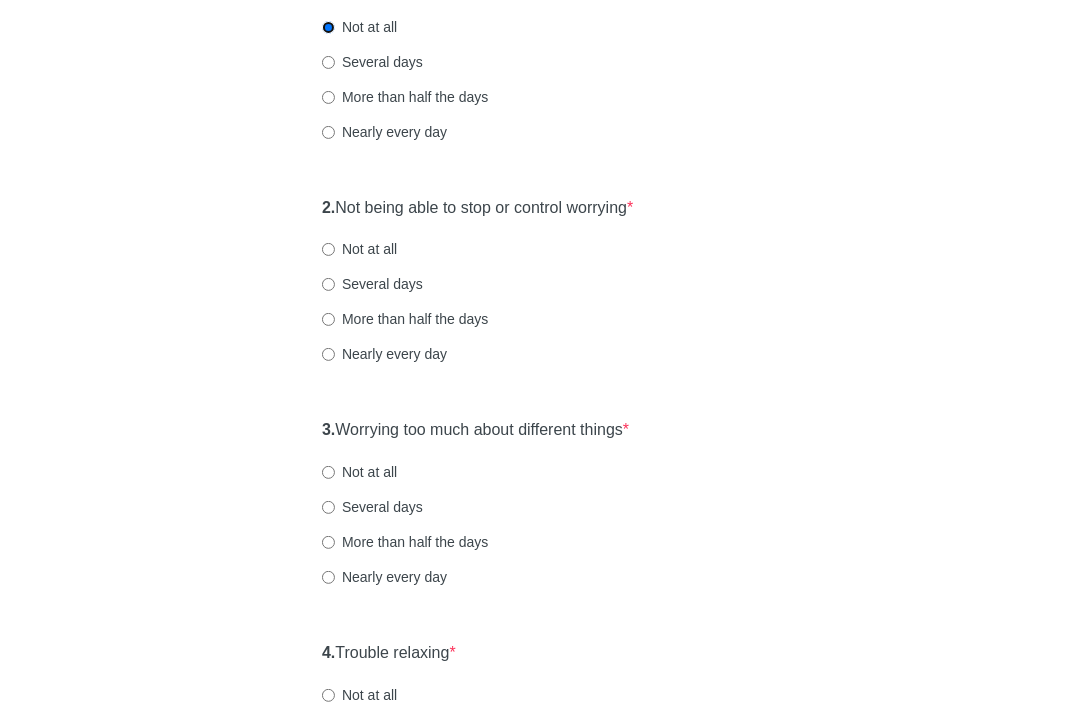 scroll, scrollTop: 359, scrollLeft: 0, axis: vertical 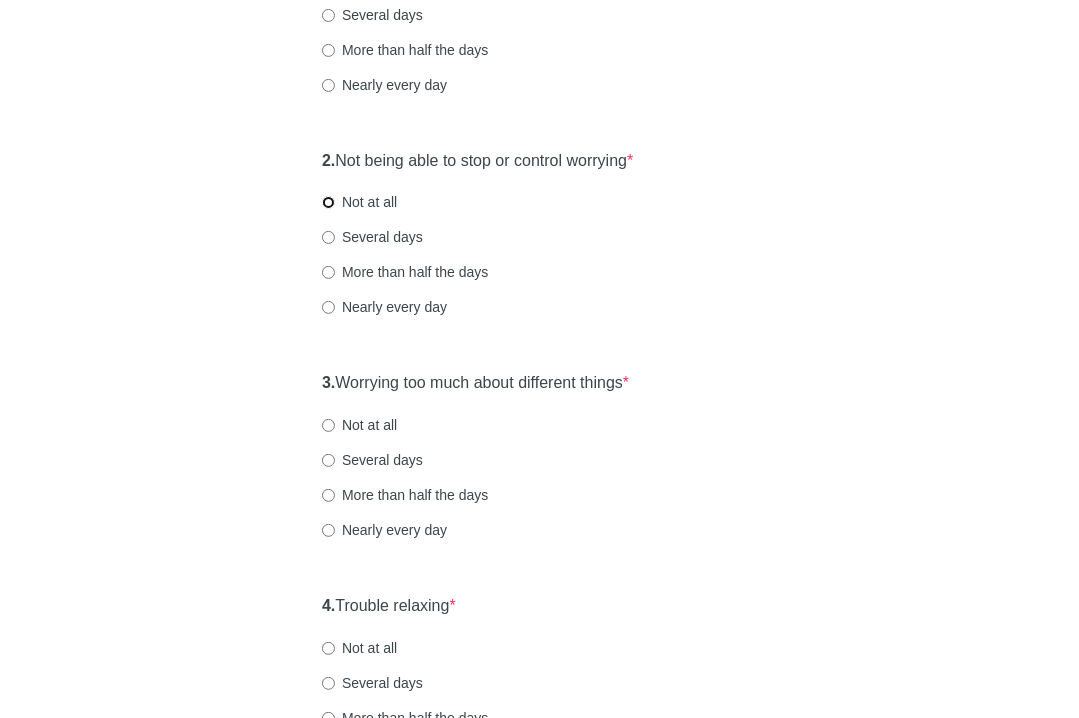 click on "Not at all" at bounding box center [328, 202] 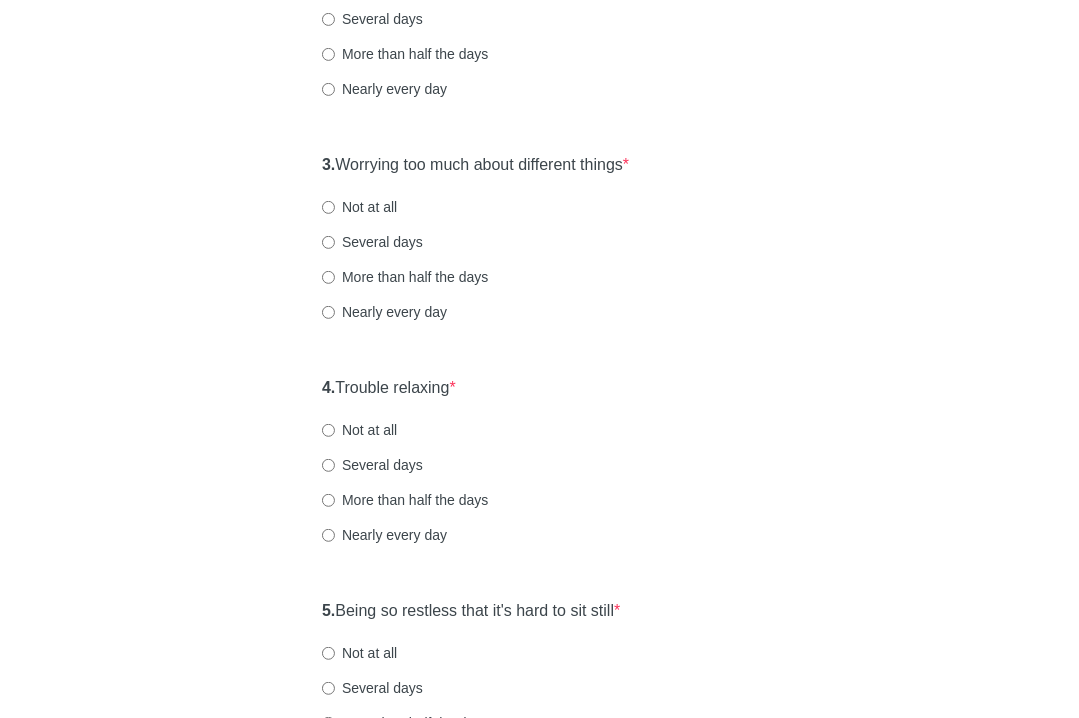 scroll, scrollTop: 578, scrollLeft: 0, axis: vertical 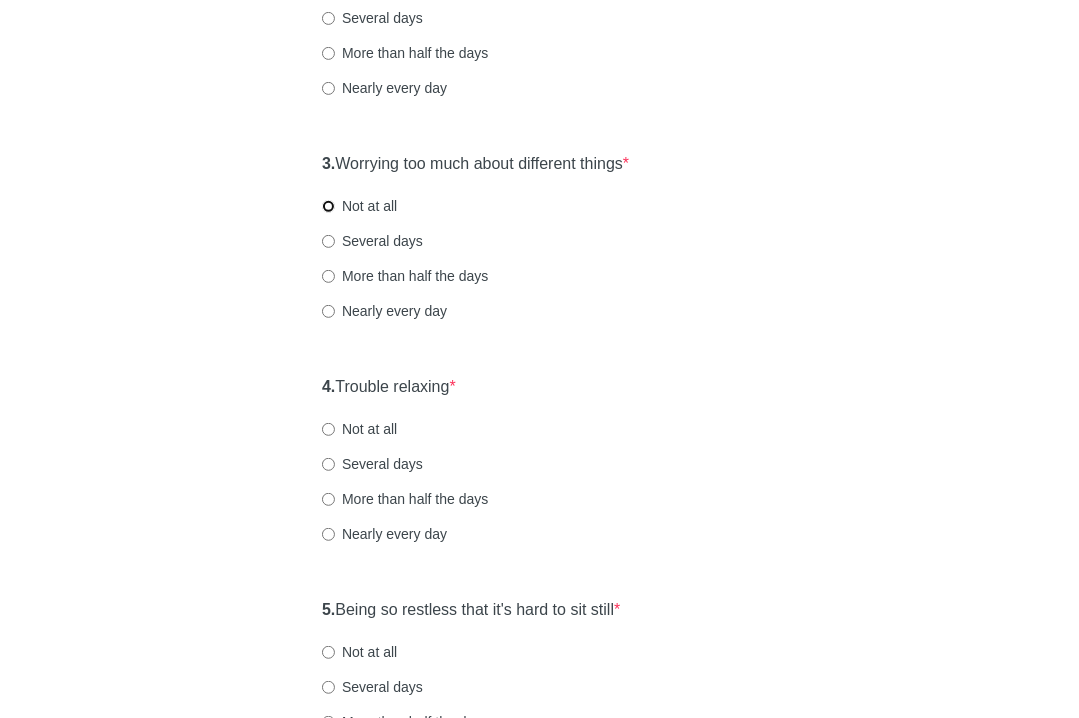 click on "Not at all" at bounding box center (328, 206) 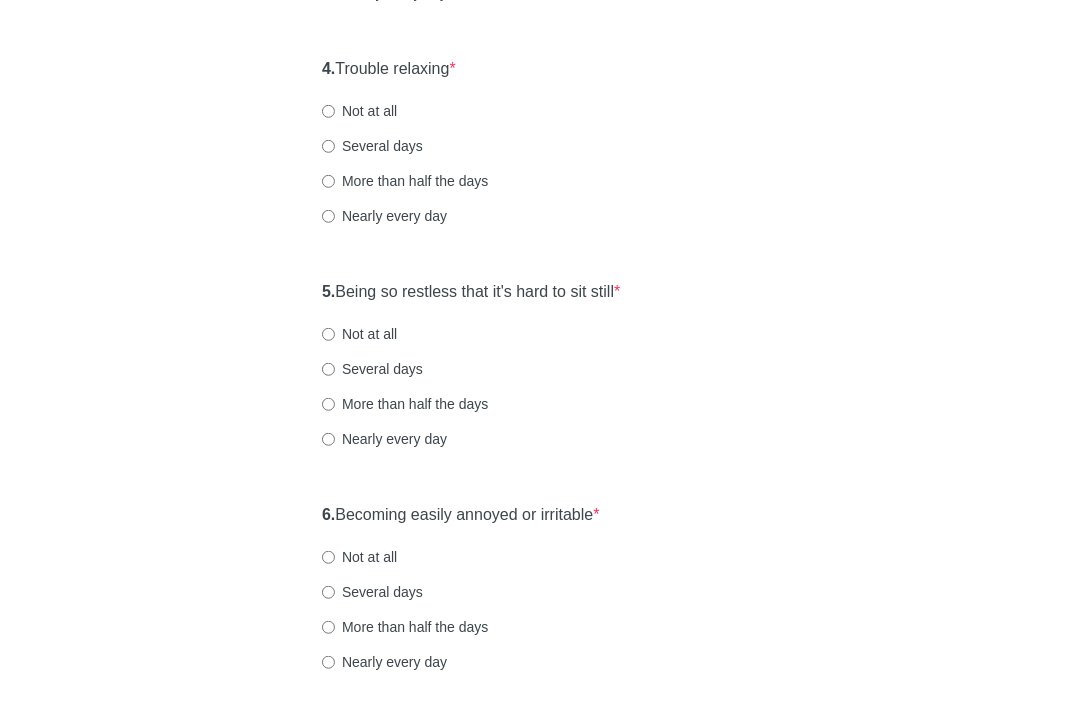 scroll, scrollTop: 900, scrollLeft: 0, axis: vertical 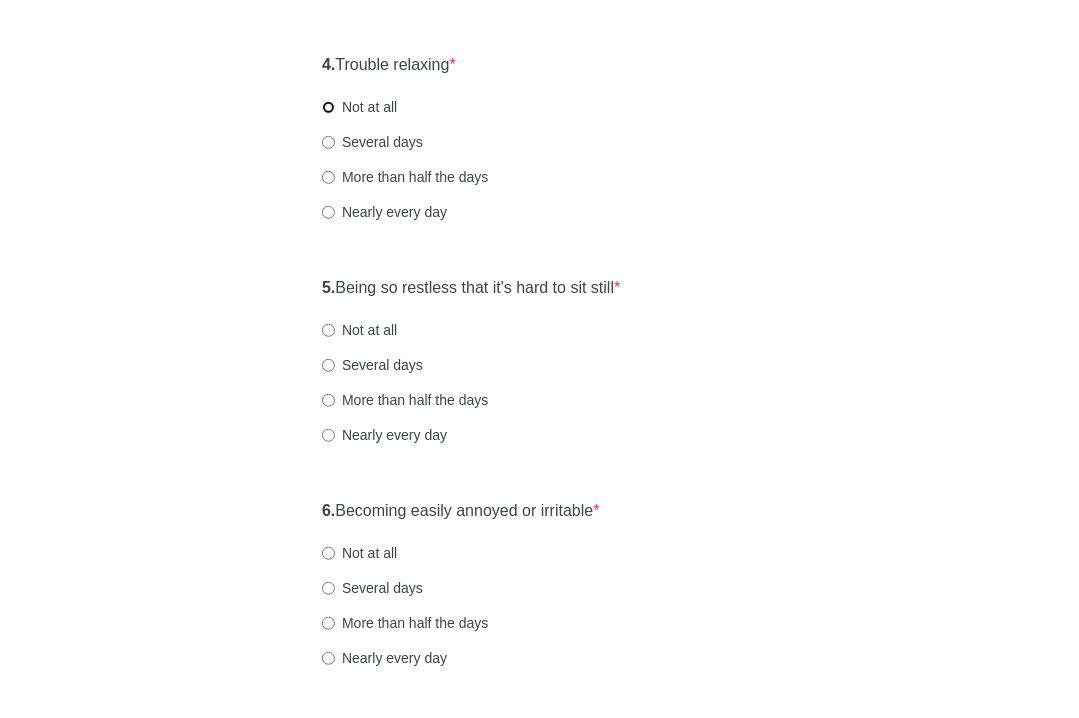 click on "Not at all" at bounding box center (328, 107) 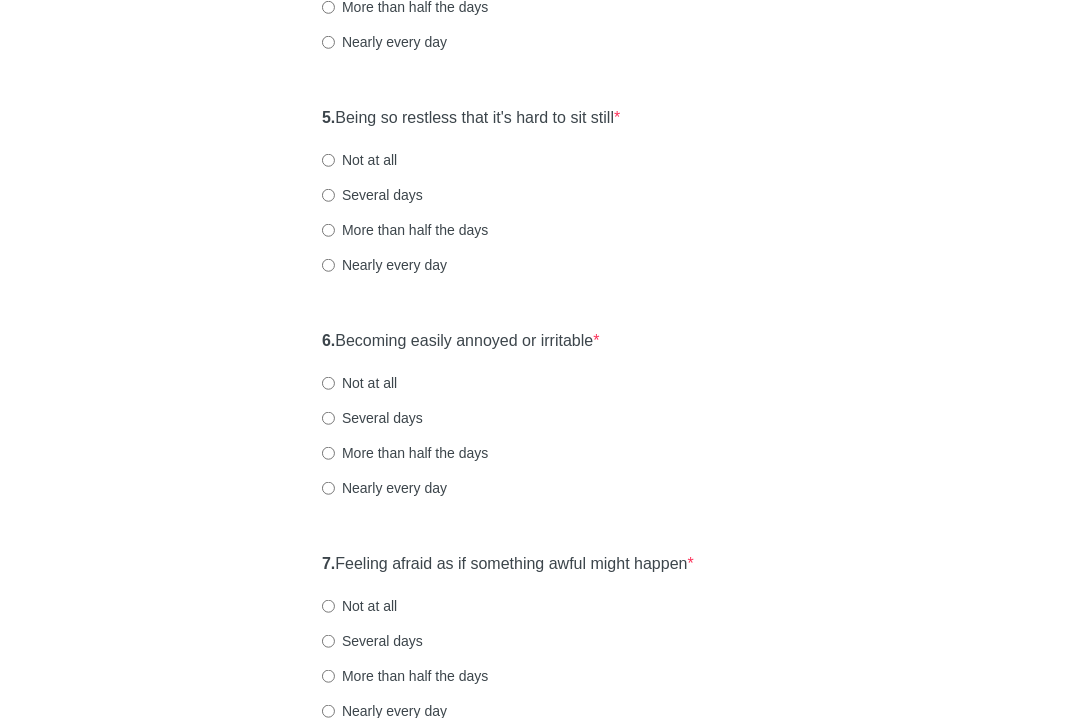 scroll, scrollTop: 1104, scrollLeft: 0, axis: vertical 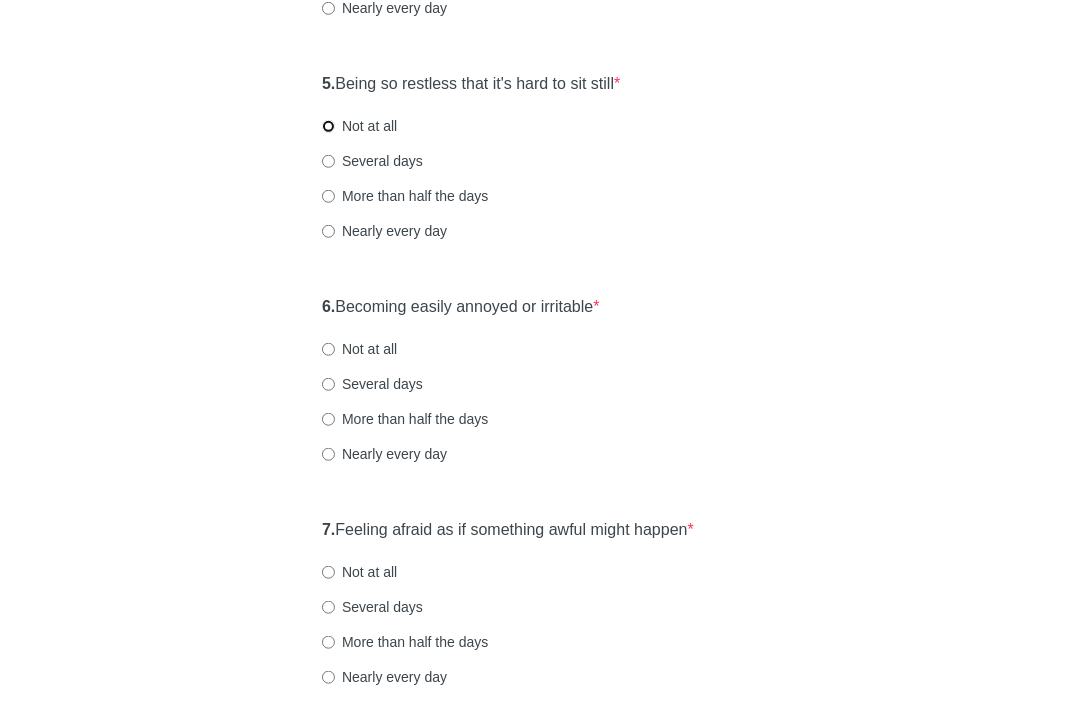 click on "Not at all" at bounding box center (328, 126) 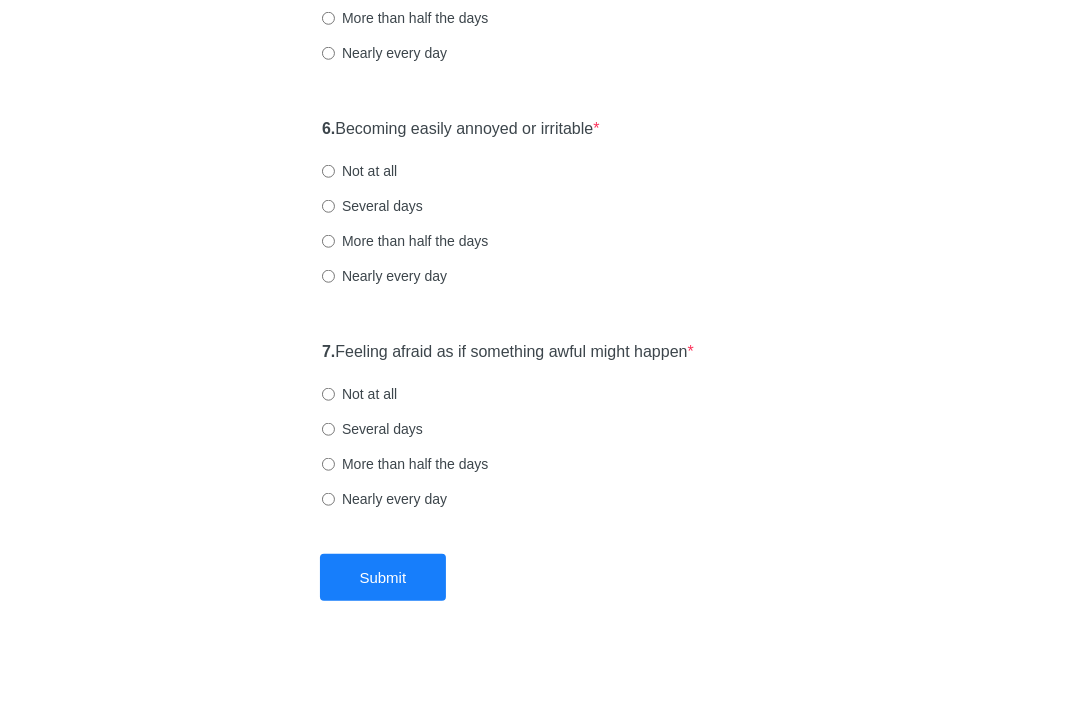 scroll, scrollTop: 1284, scrollLeft: 0, axis: vertical 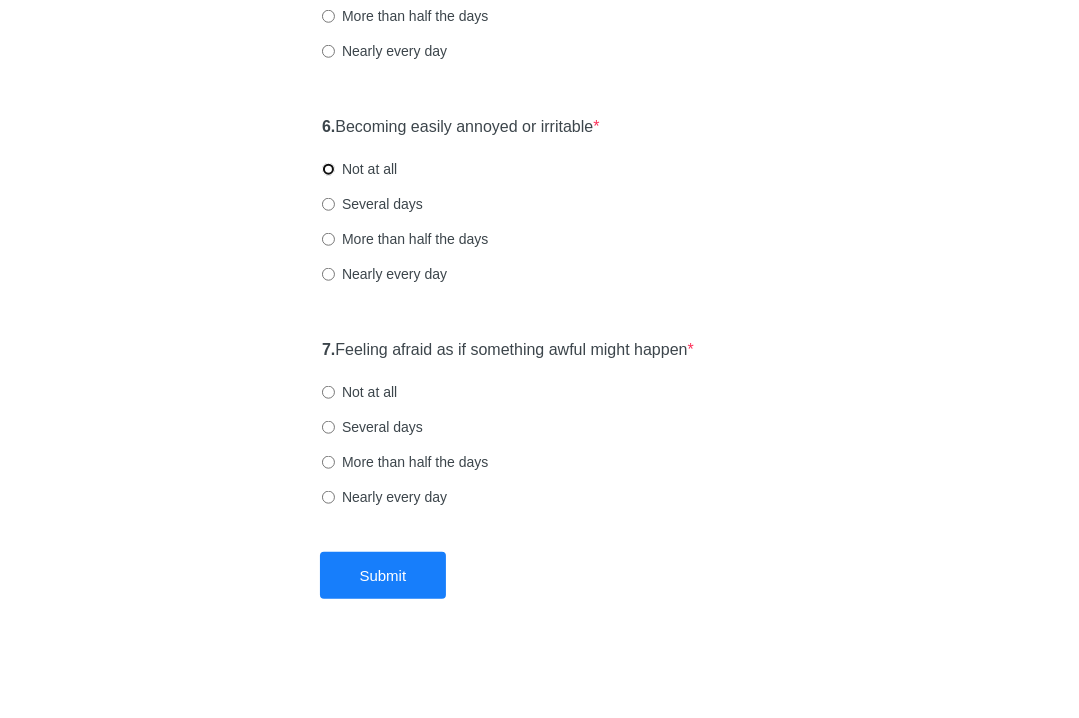 click on "Not at all" at bounding box center (328, 169) 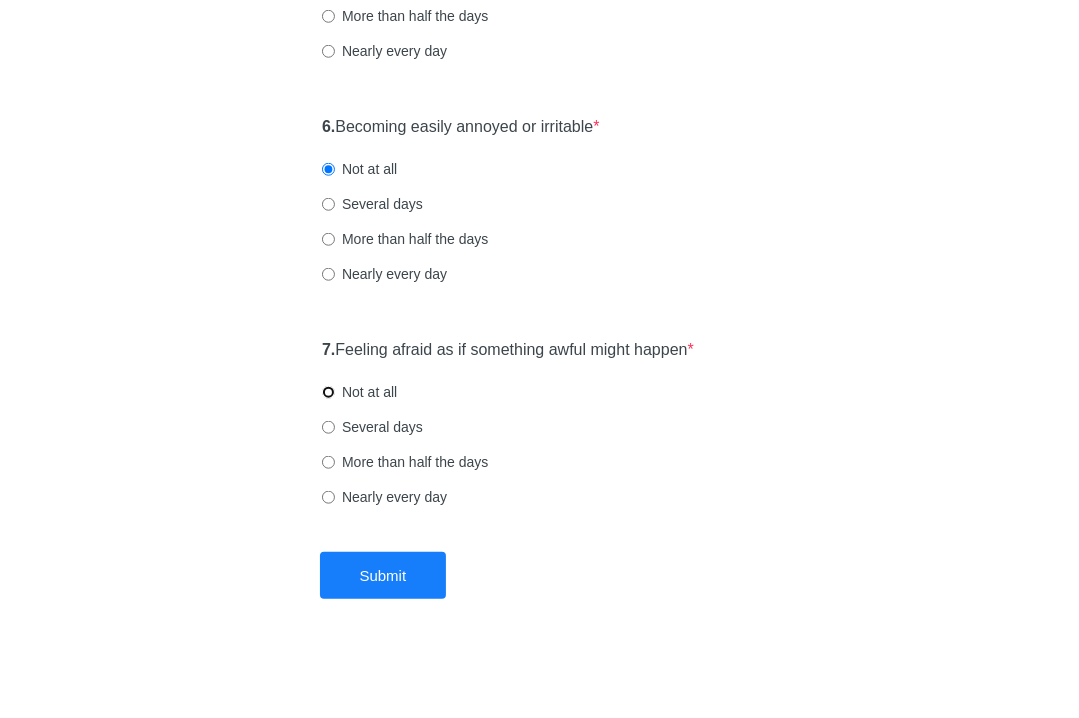 click on "Not at all" at bounding box center (328, 392) 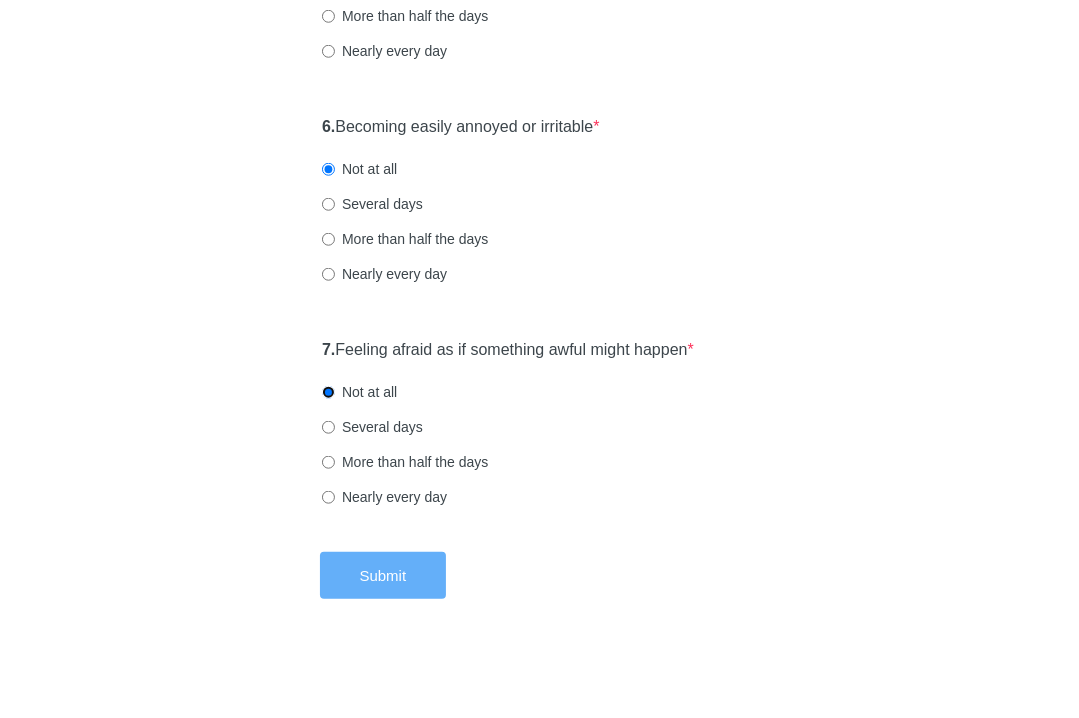 click on "Submit" at bounding box center [383, 575] 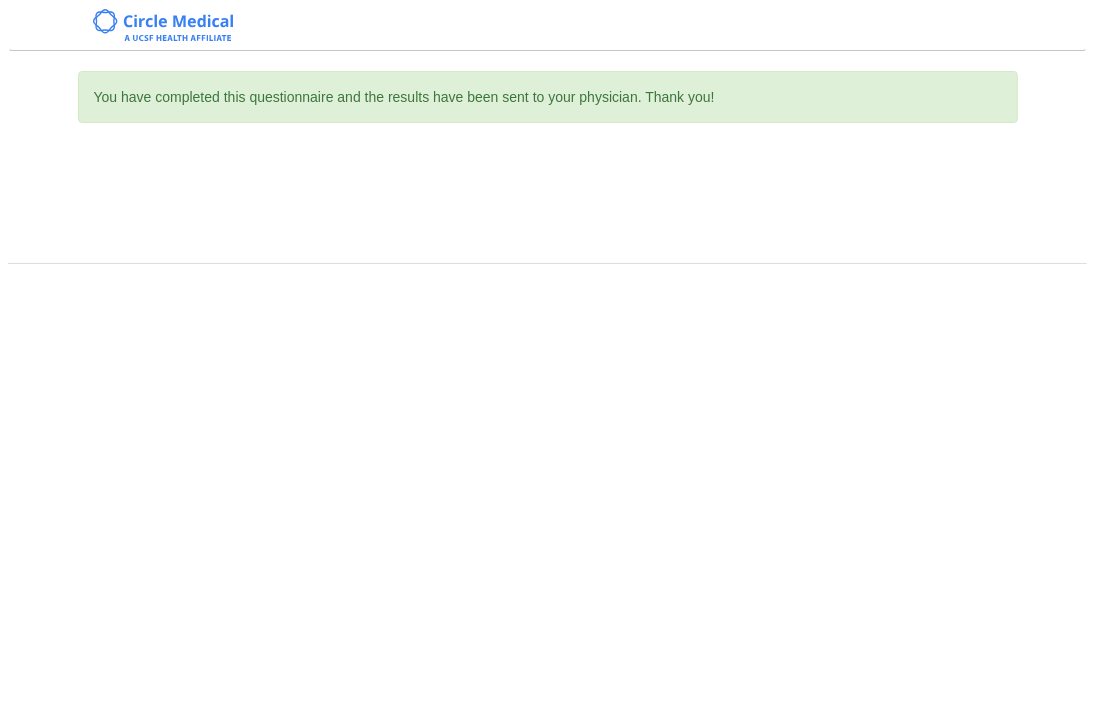 scroll, scrollTop: 0, scrollLeft: 0, axis: both 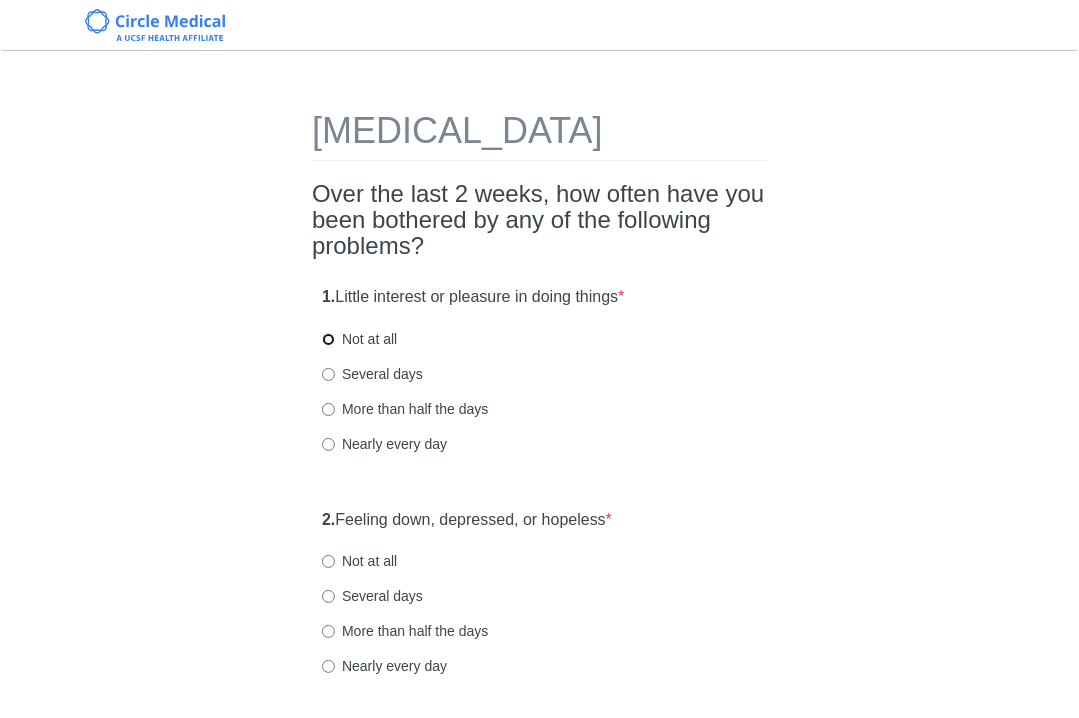 click on "Not at all" at bounding box center (328, 339) 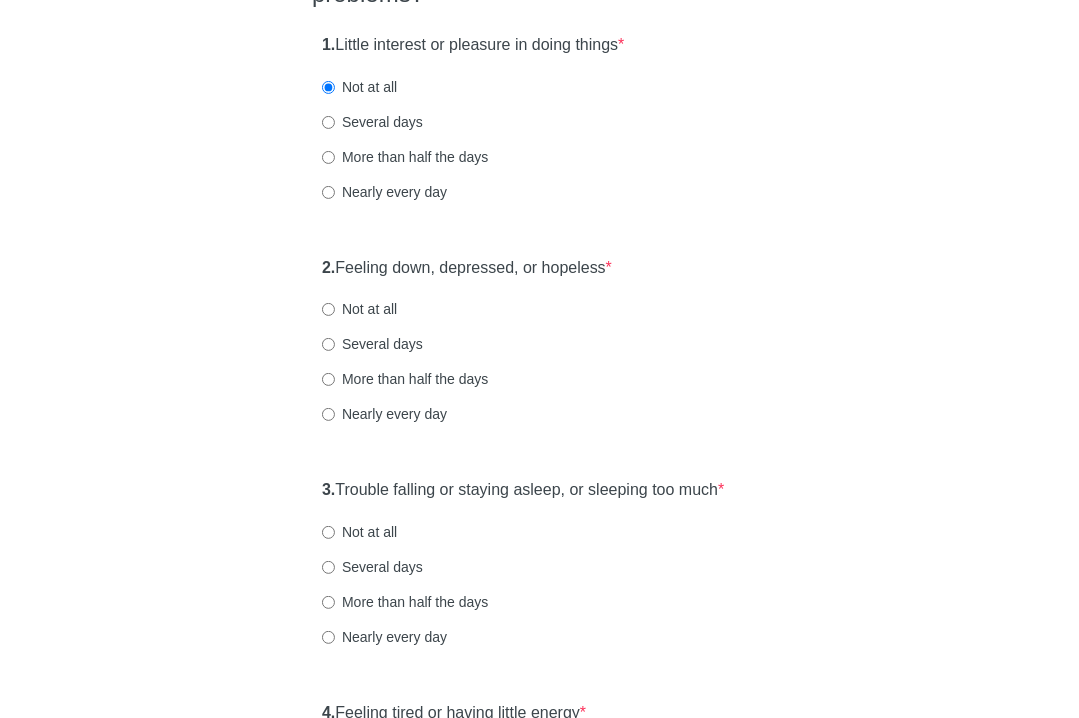 click on "Not at all" at bounding box center (328, 309) 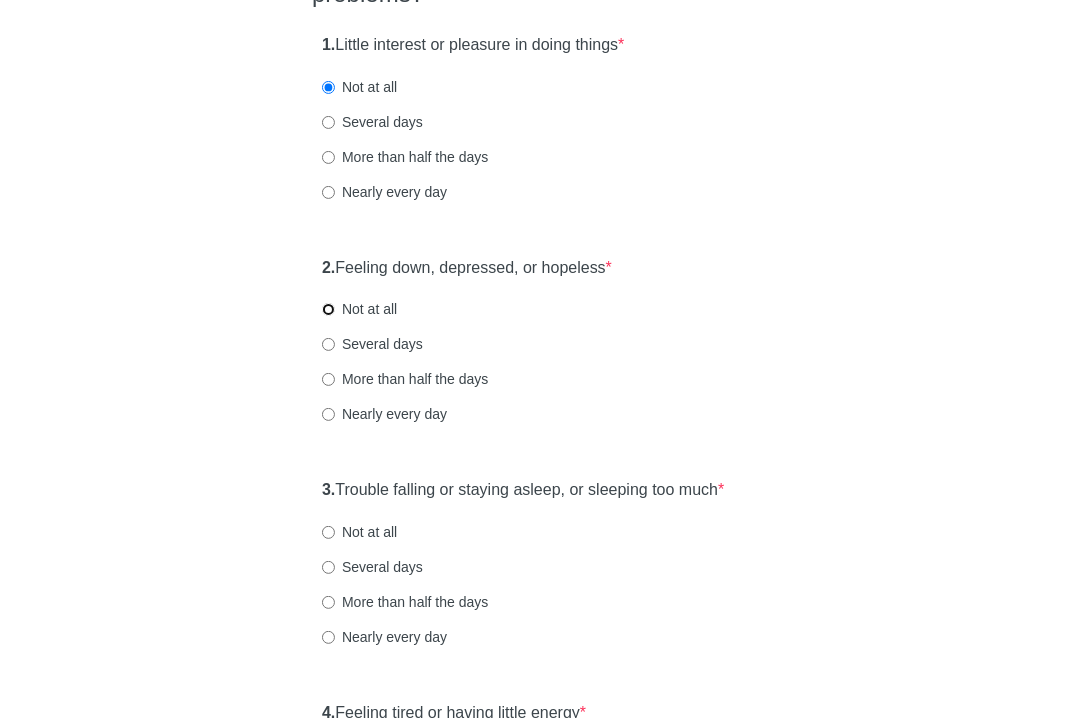 radio on "true" 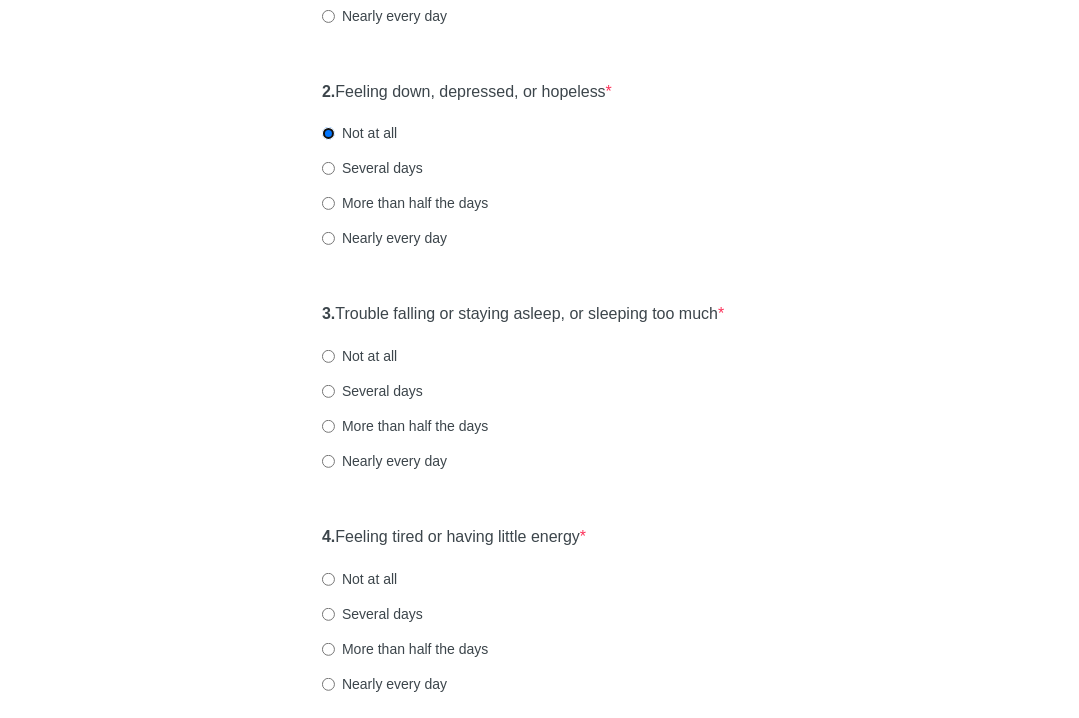 scroll, scrollTop: 440, scrollLeft: 0, axis: vertical 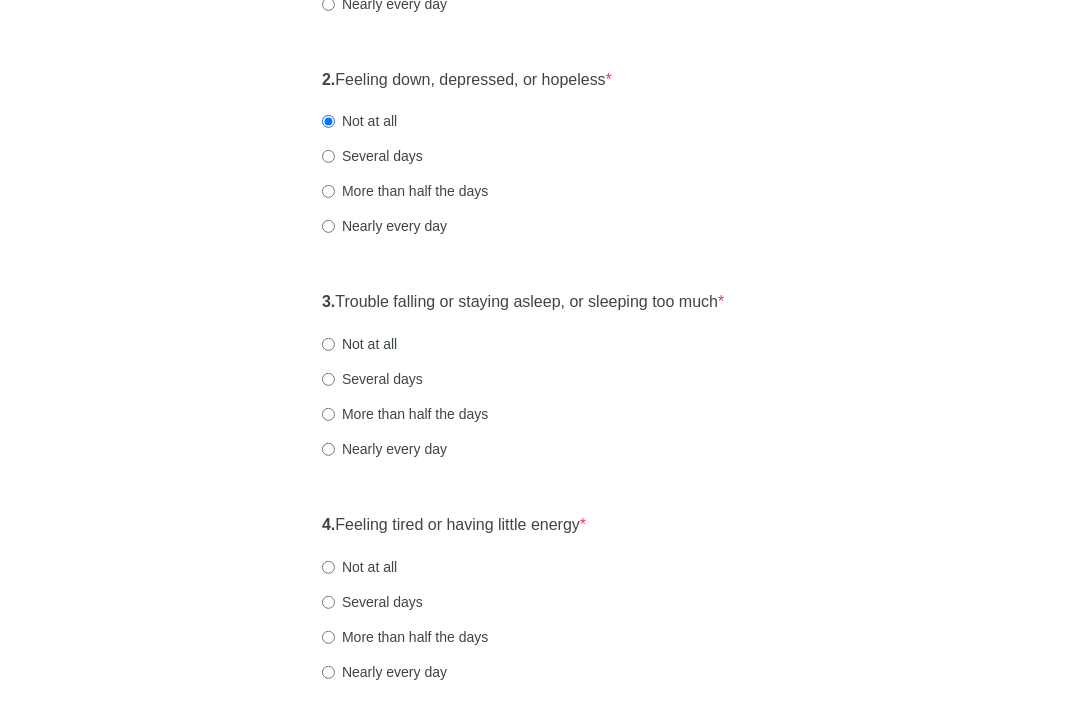 click on "Not at all" at bounding box center (359, 344) 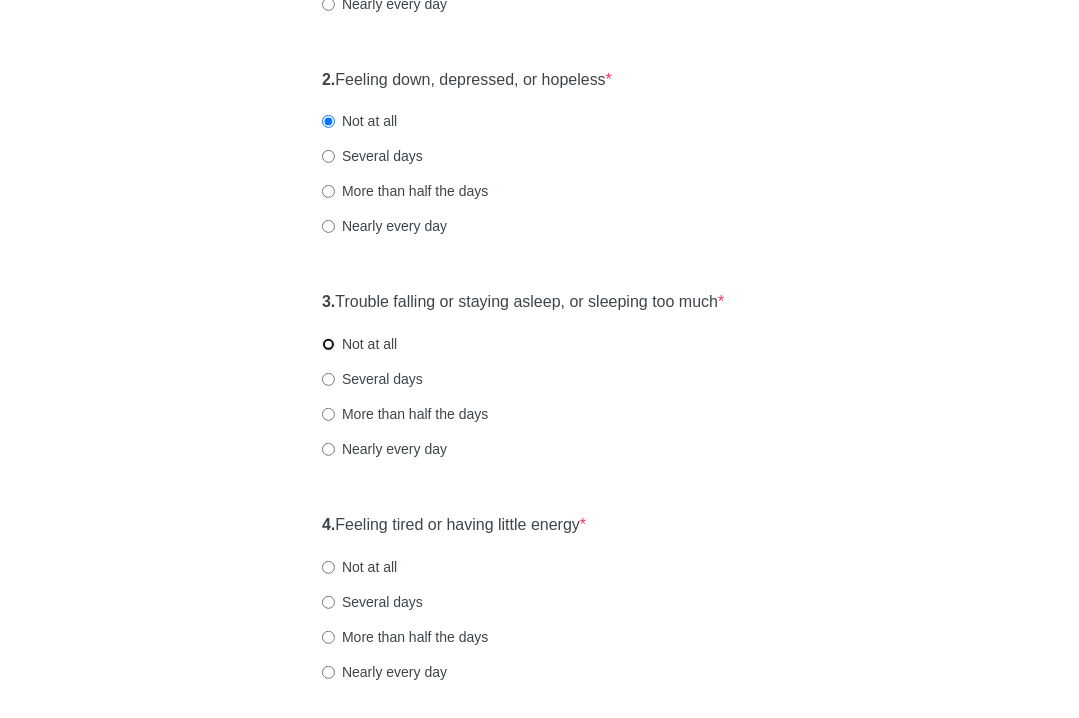 click on "Not at all" at bounding box center (328, 344) 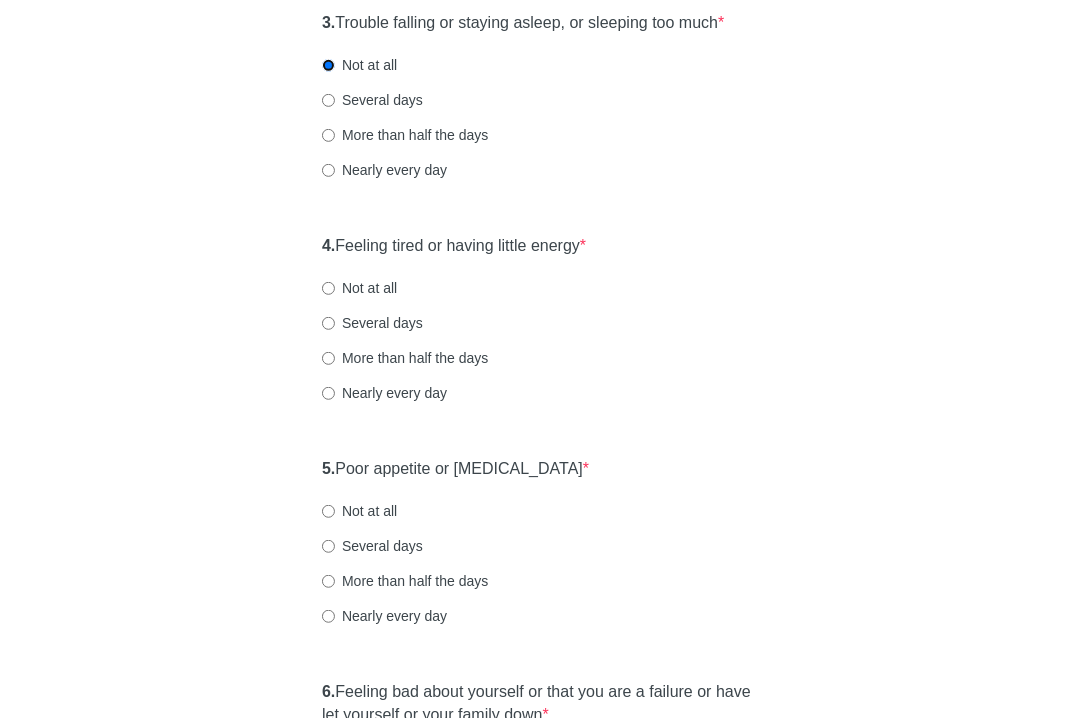 scroll, scrollTop: 742, scrollLeft: 0, axis: vertical 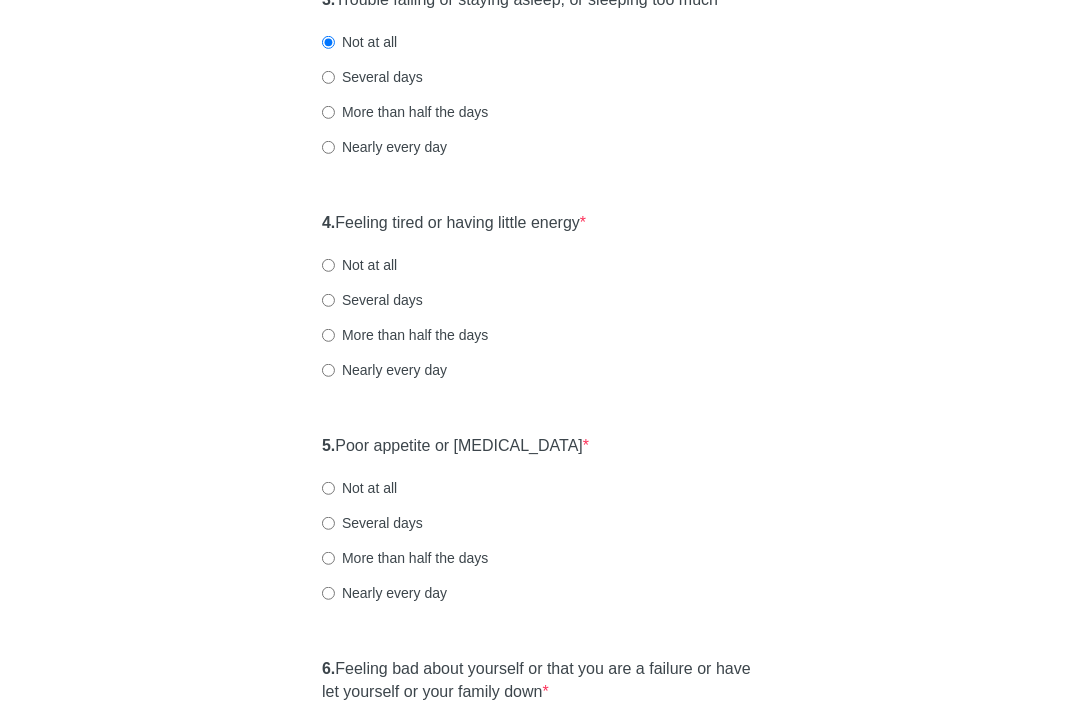 click on "Not at all" at bounding box center (359, 265) 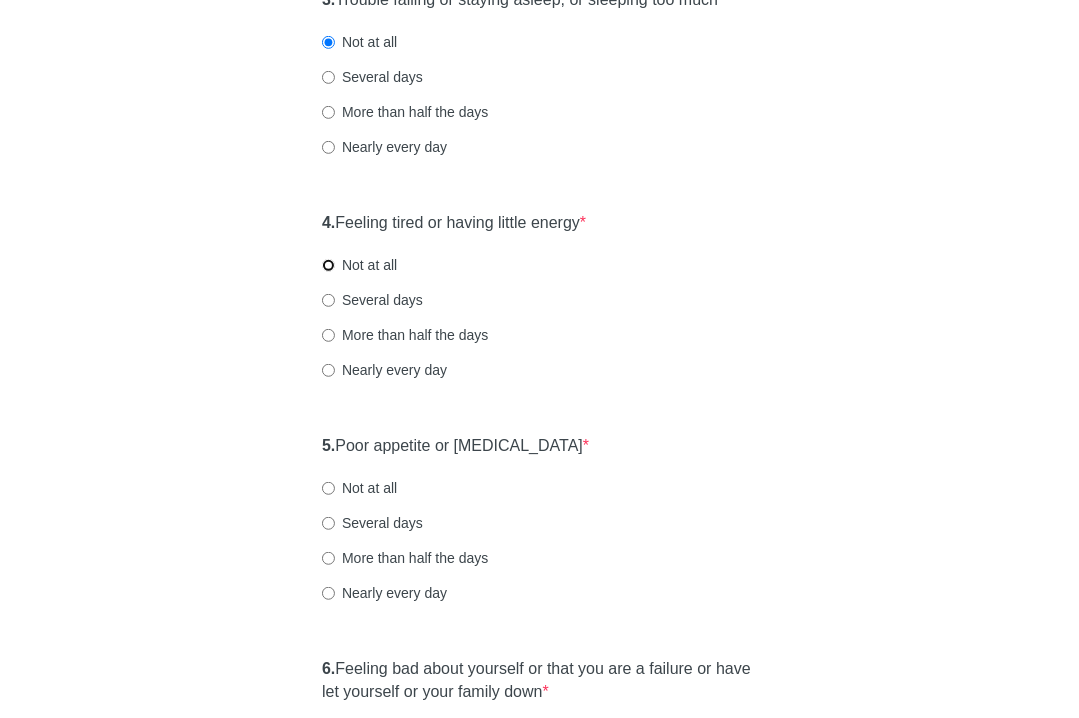 click on "Not at all" at bounding box center [328, 265] 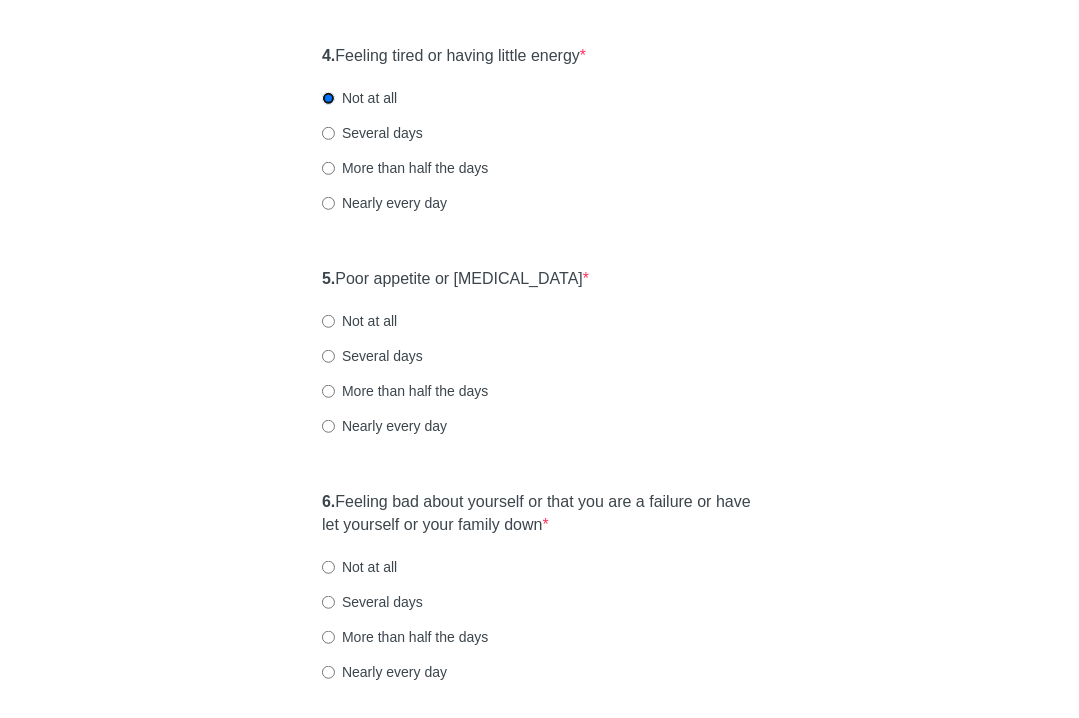 scroll, scrollTop: 910, scrollLeft: 0, axis: vertical 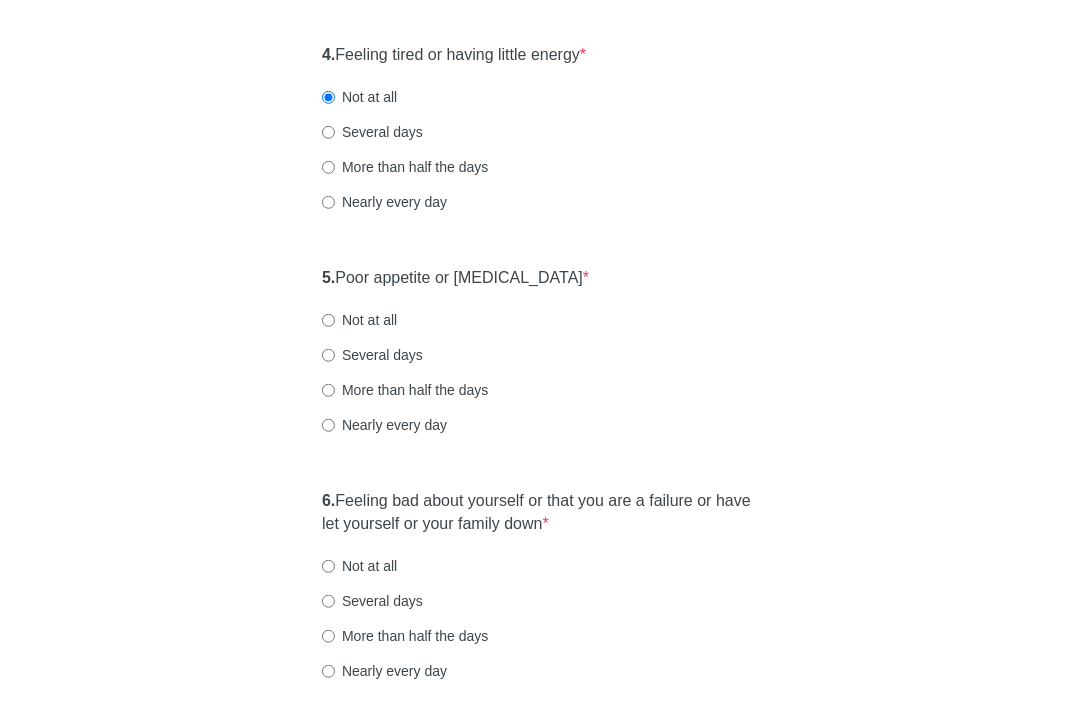 click on "Not at all" at bounding box center [359, 320] 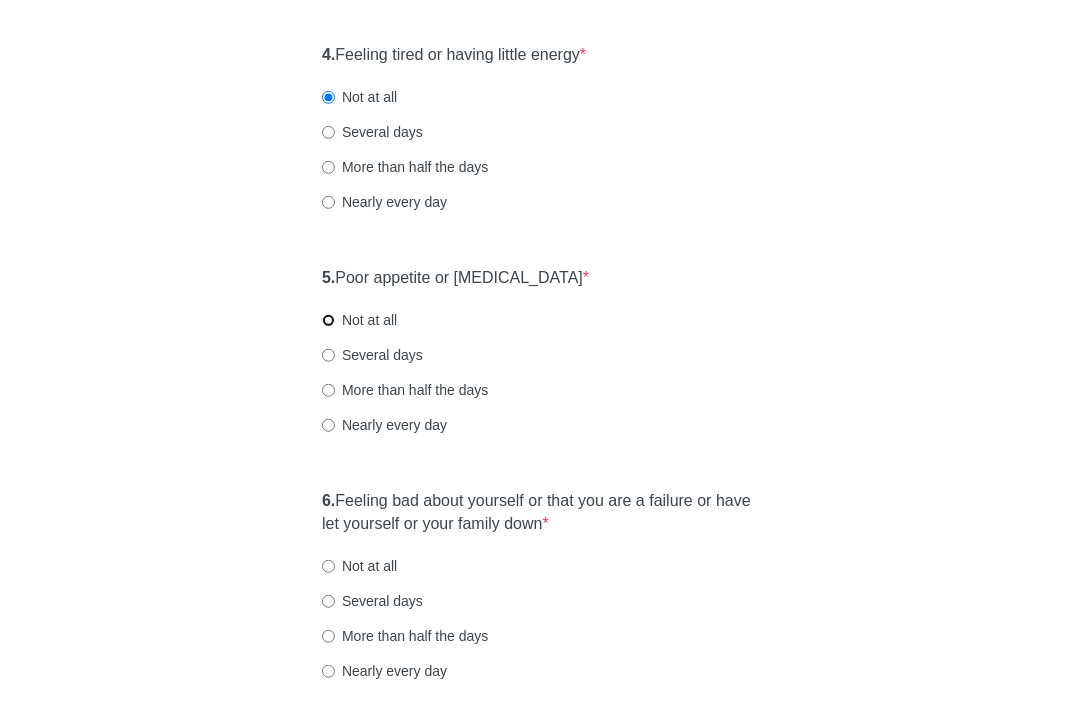 click on "Not at all" at bounding box center (328, 320) 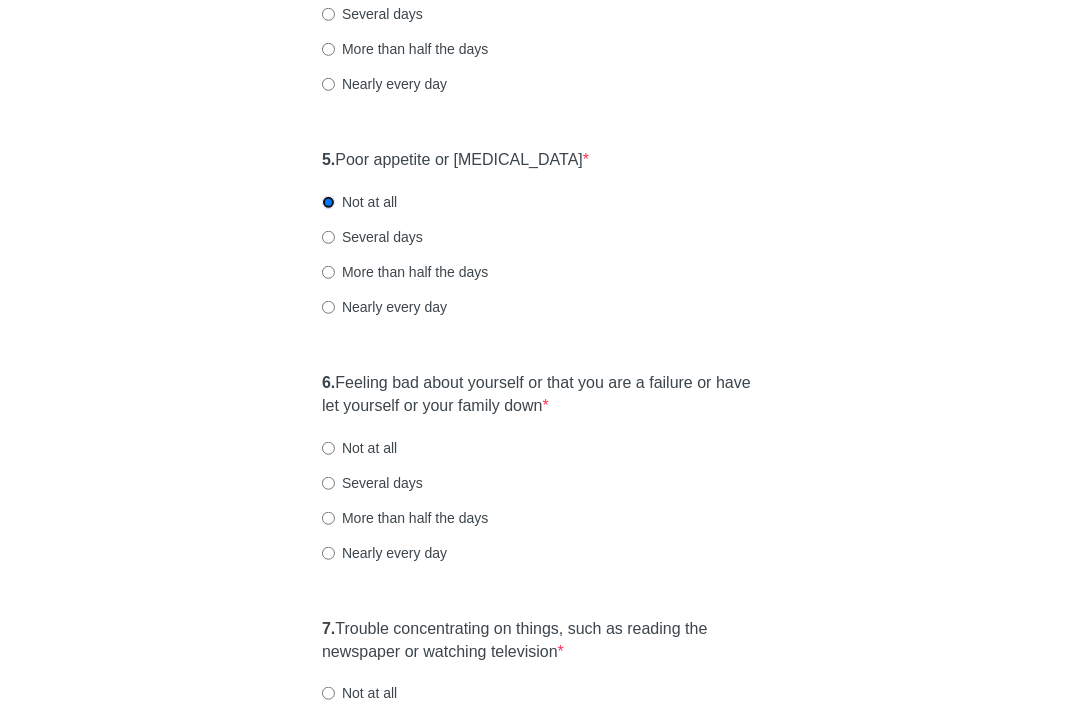 scroll, scrollTop: 1053, scrollLeft: 0, axis: vertical 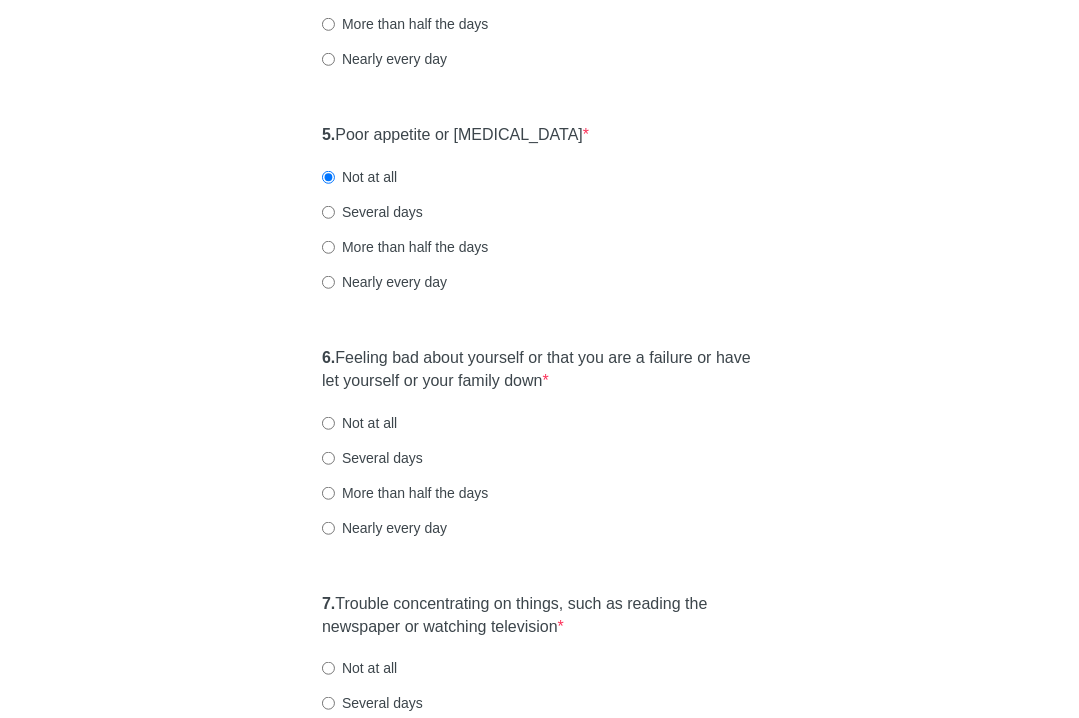 click on "Not at all" at bounding box center [359, 423] 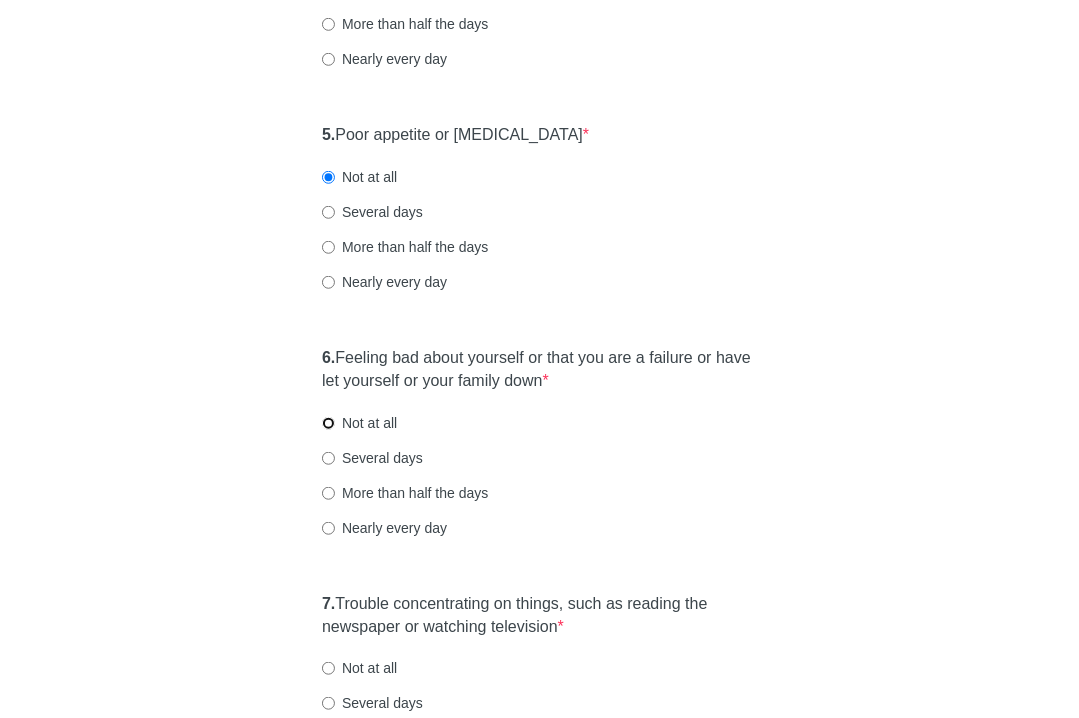 click on "Not at all" at bounding box center [328, 423] 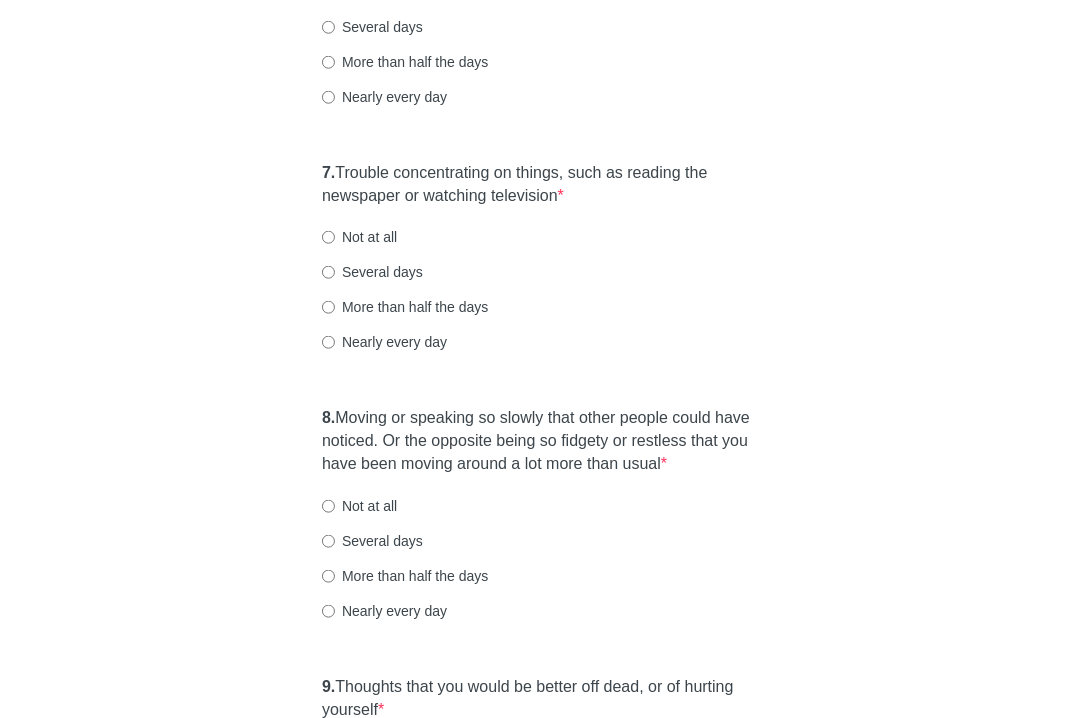 scroll, scrollTop: 1489, scrollLeft: 0, axis: vertical 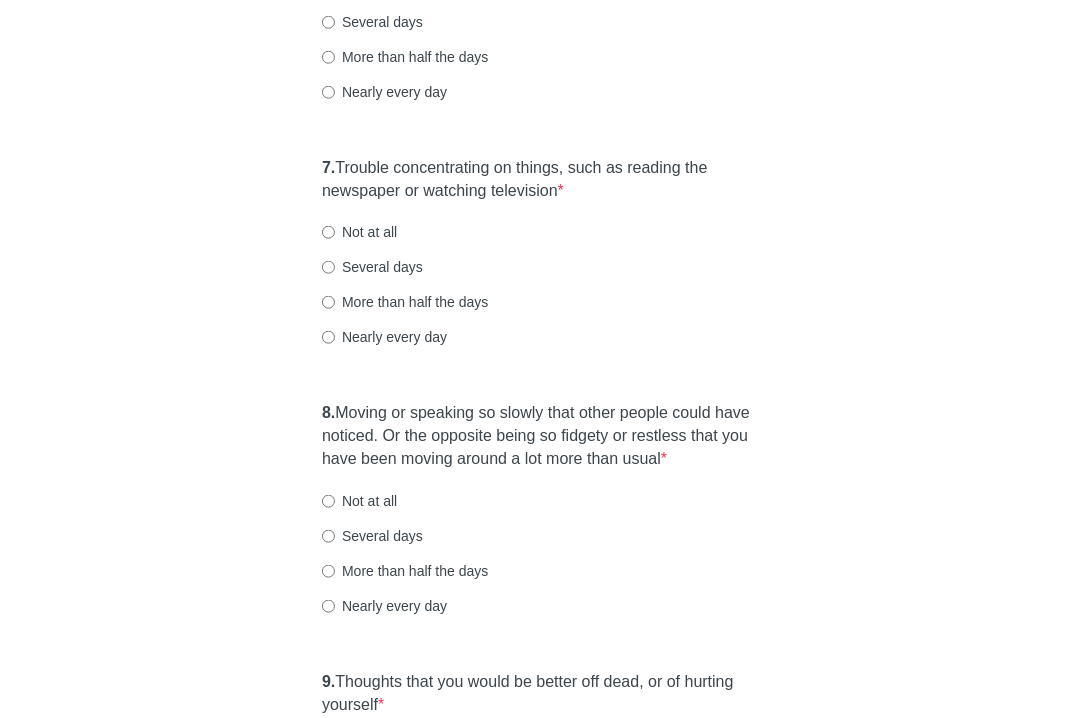 click on "Not at all" at bounding box center (359, 232) 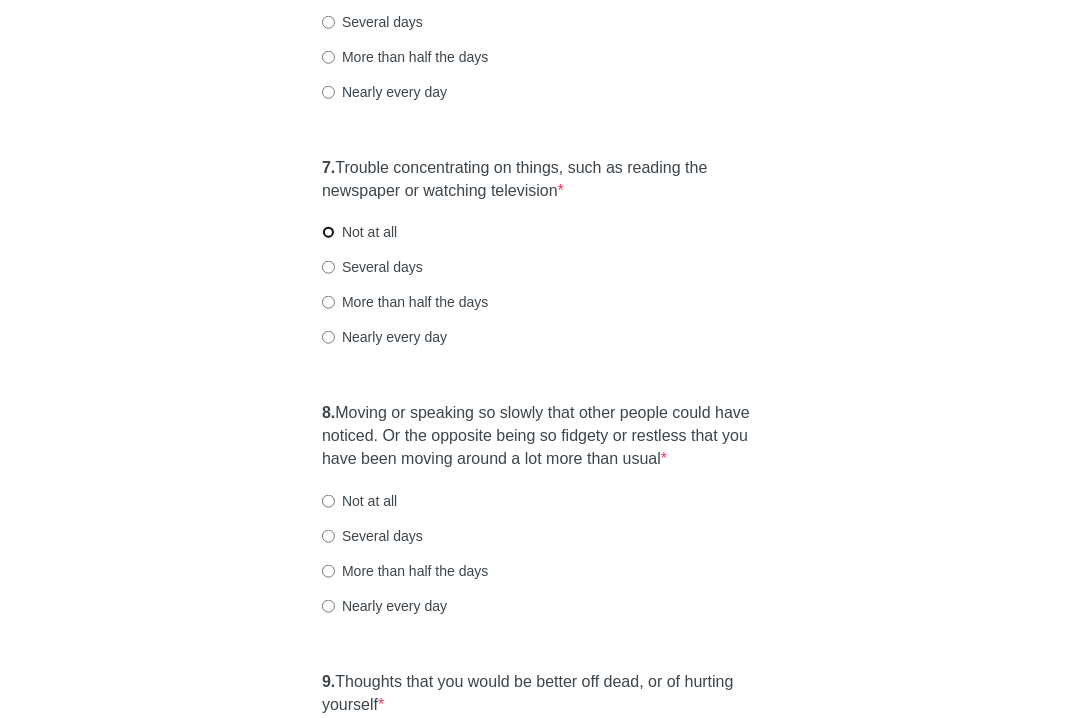 radio on "true" 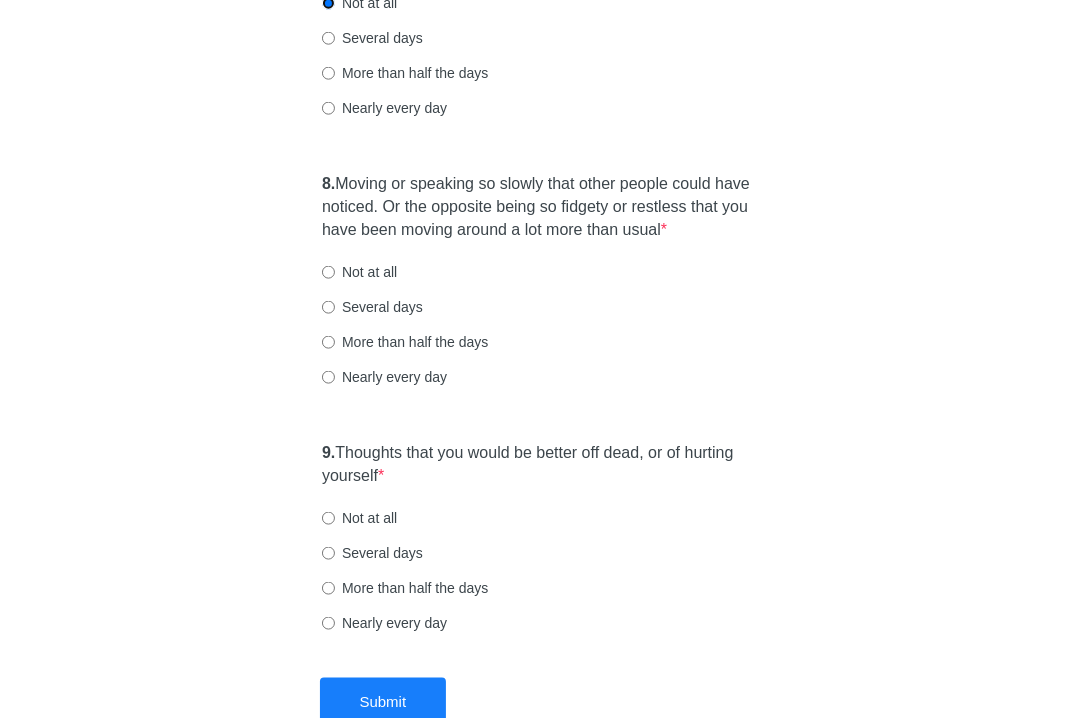 scroll, scrollTop: 1724, scrollLeft: 0, axis: vertical 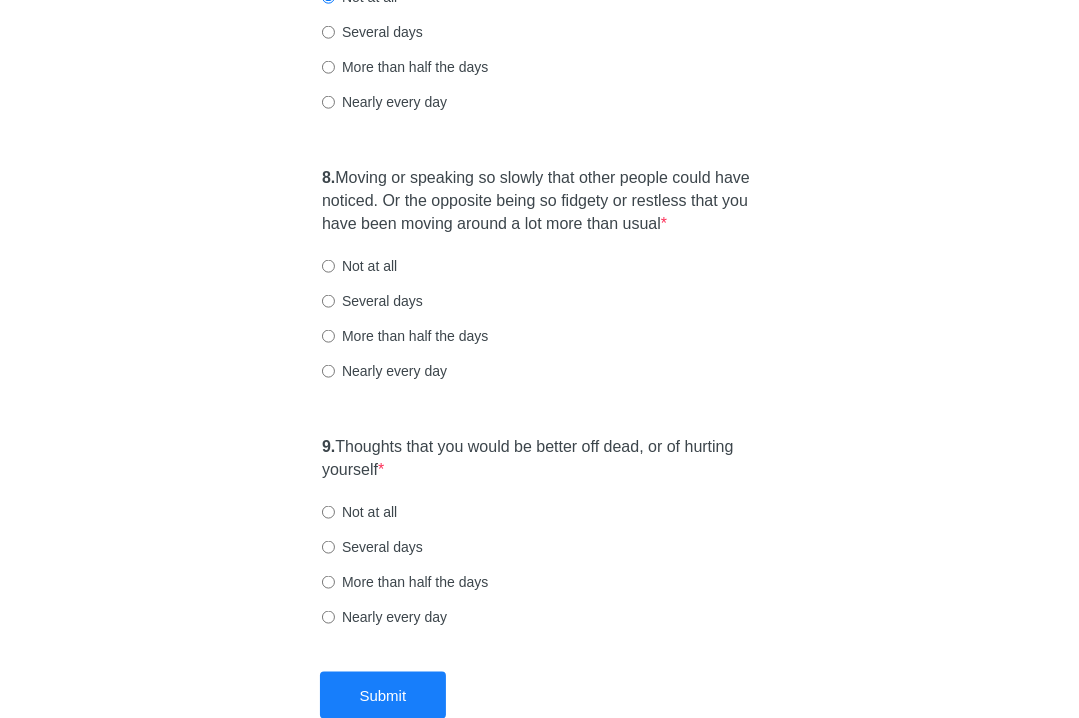 click on "Not at all" at bounding box center [359, 266] 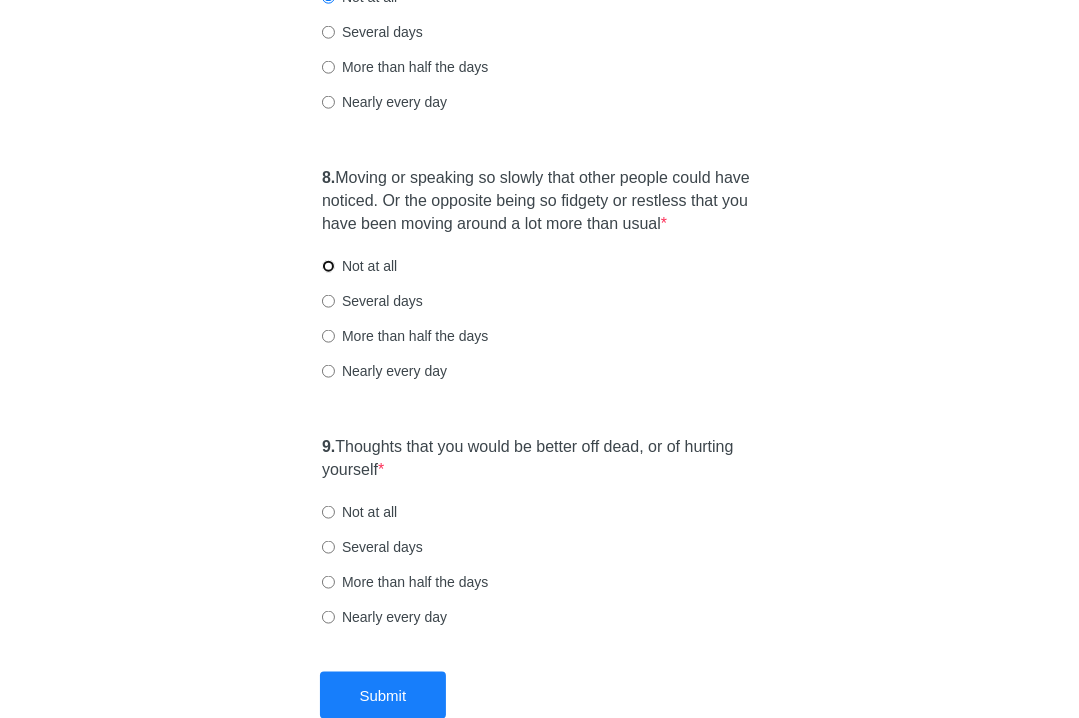 radio on "true" 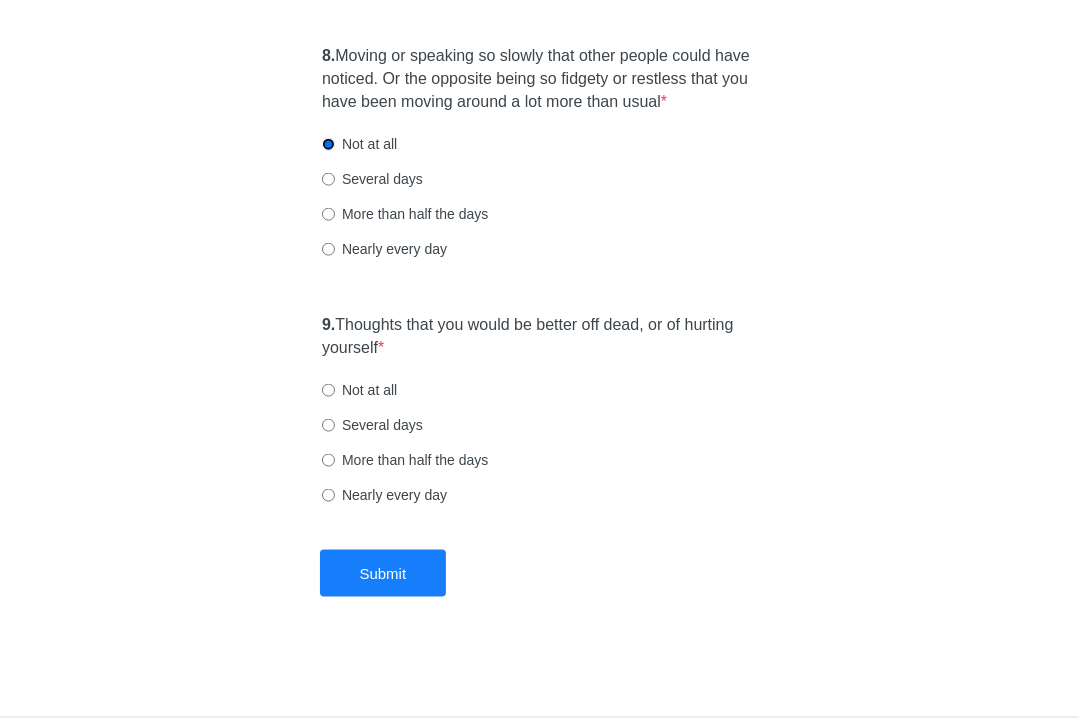scroll, scrollTop: 1868, scrollLeft: 0, axis: vertical 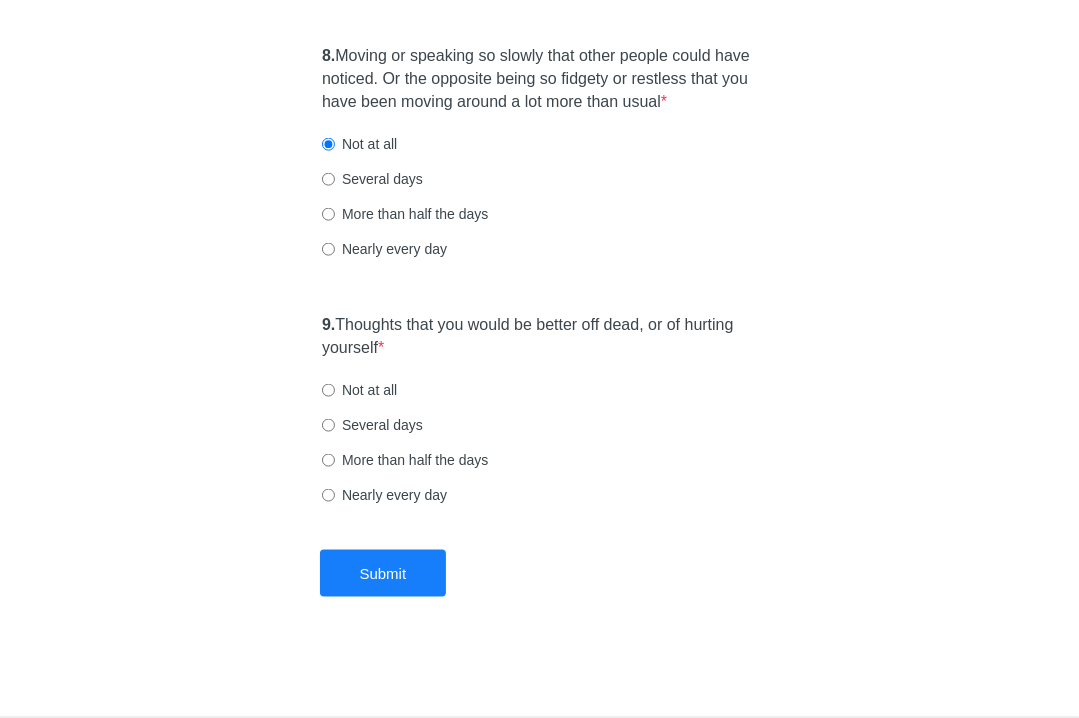 click on "Not at all" at bounding box center (359, 390) 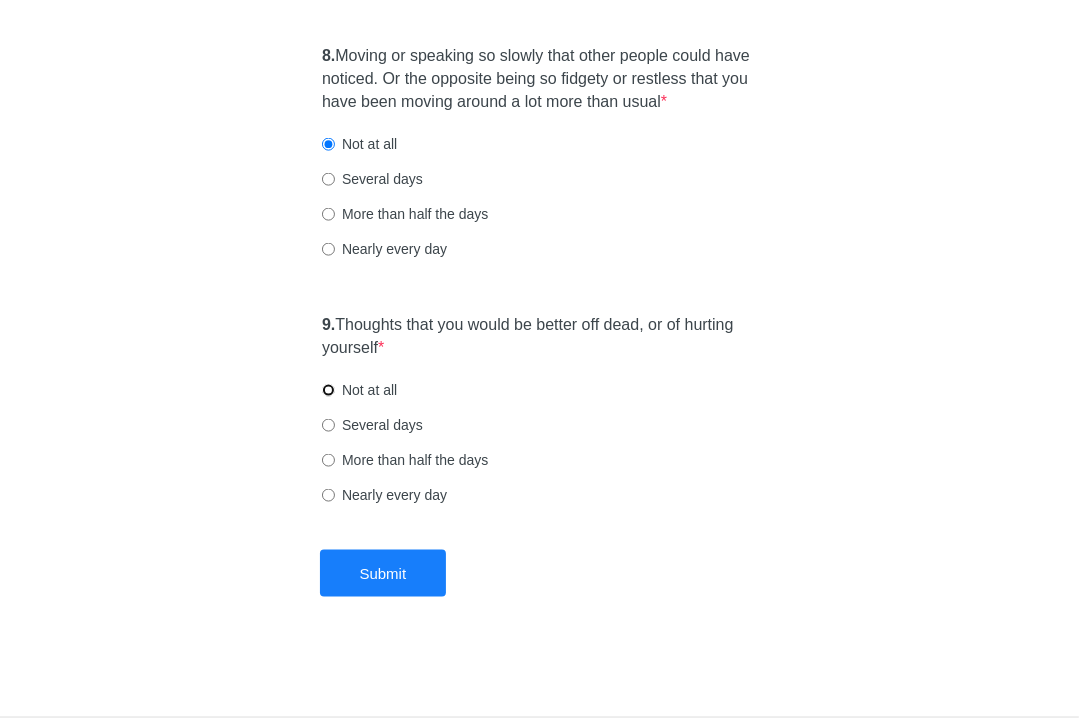 click on "Not at all" at bounding box center [328, 390] 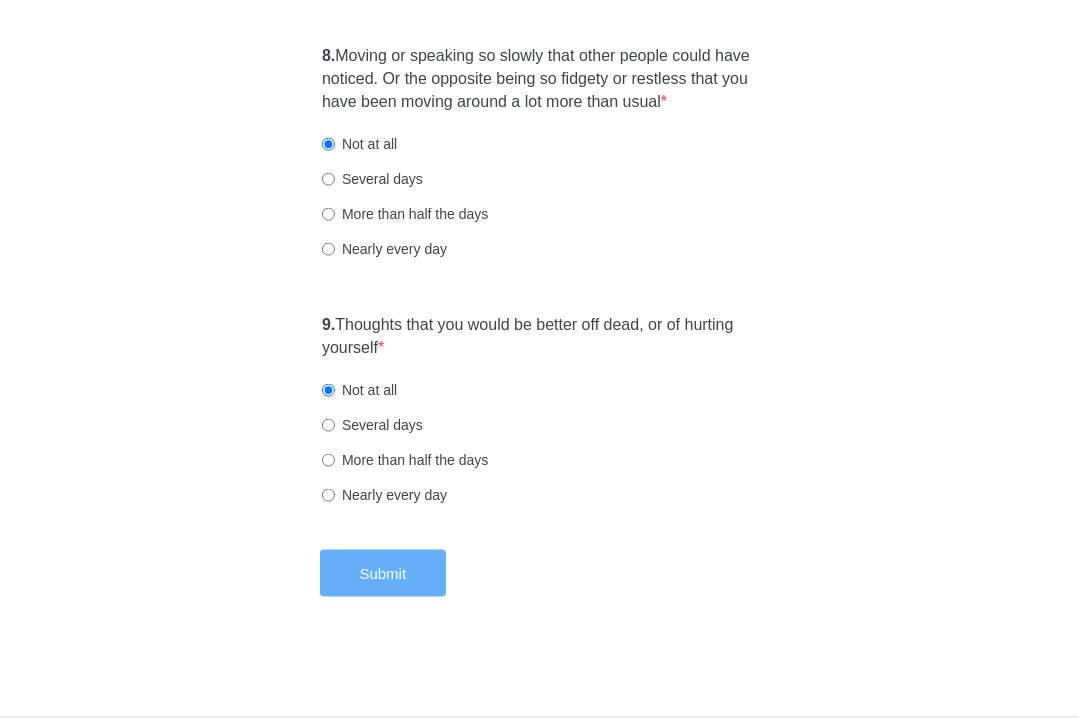 click on "Submit" at bounding box center (383, 573) 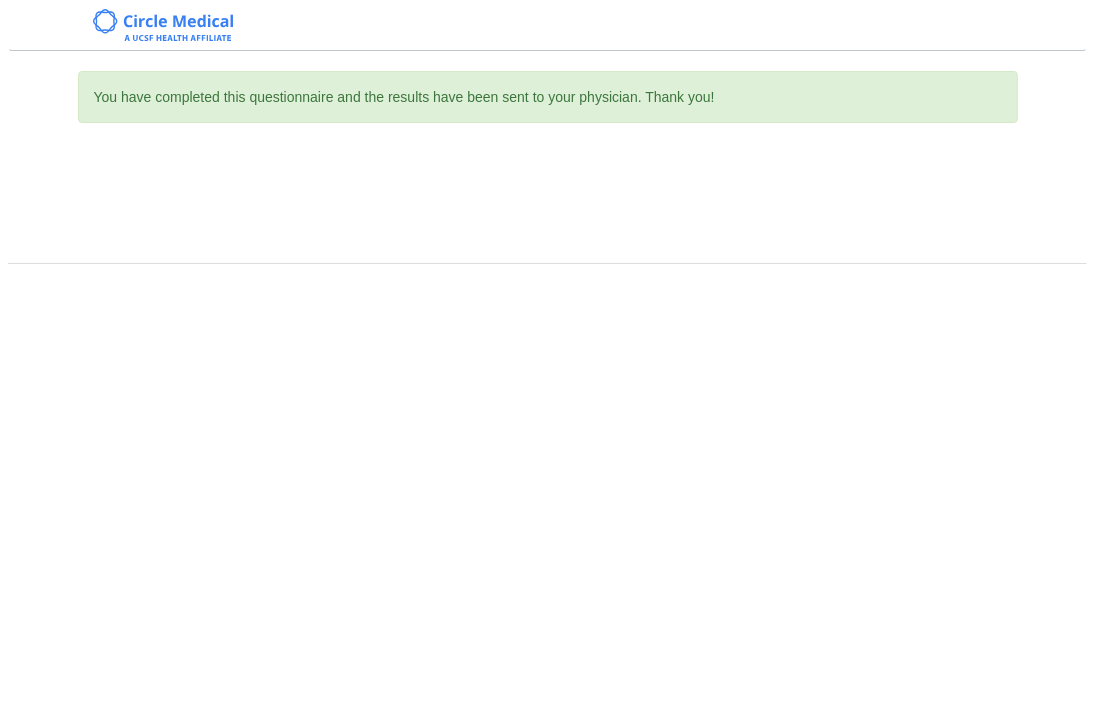 scroll, scrollTop: 0, scrollLeft: 0, axis: both 